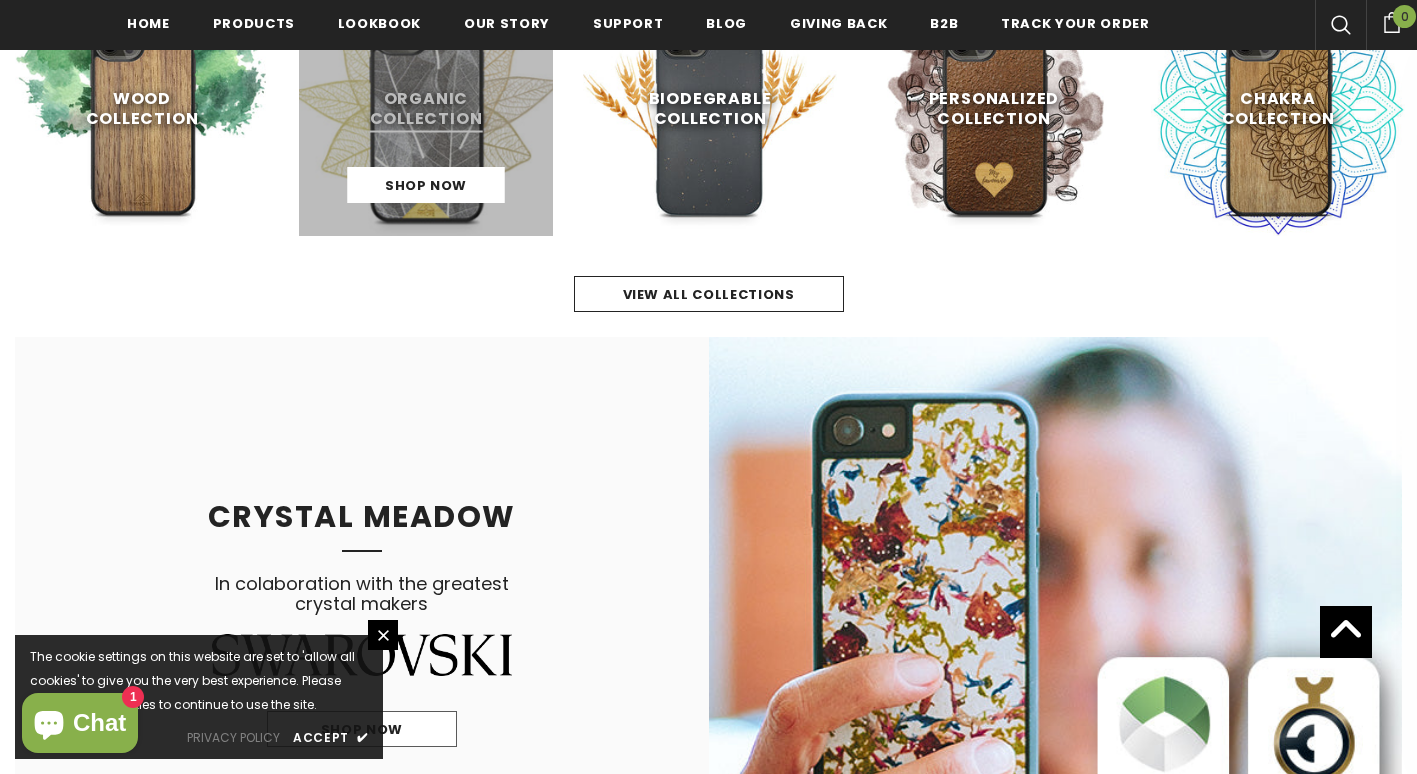scroll, scrollTop: 805, scrollLeft: 0, axis: vertical 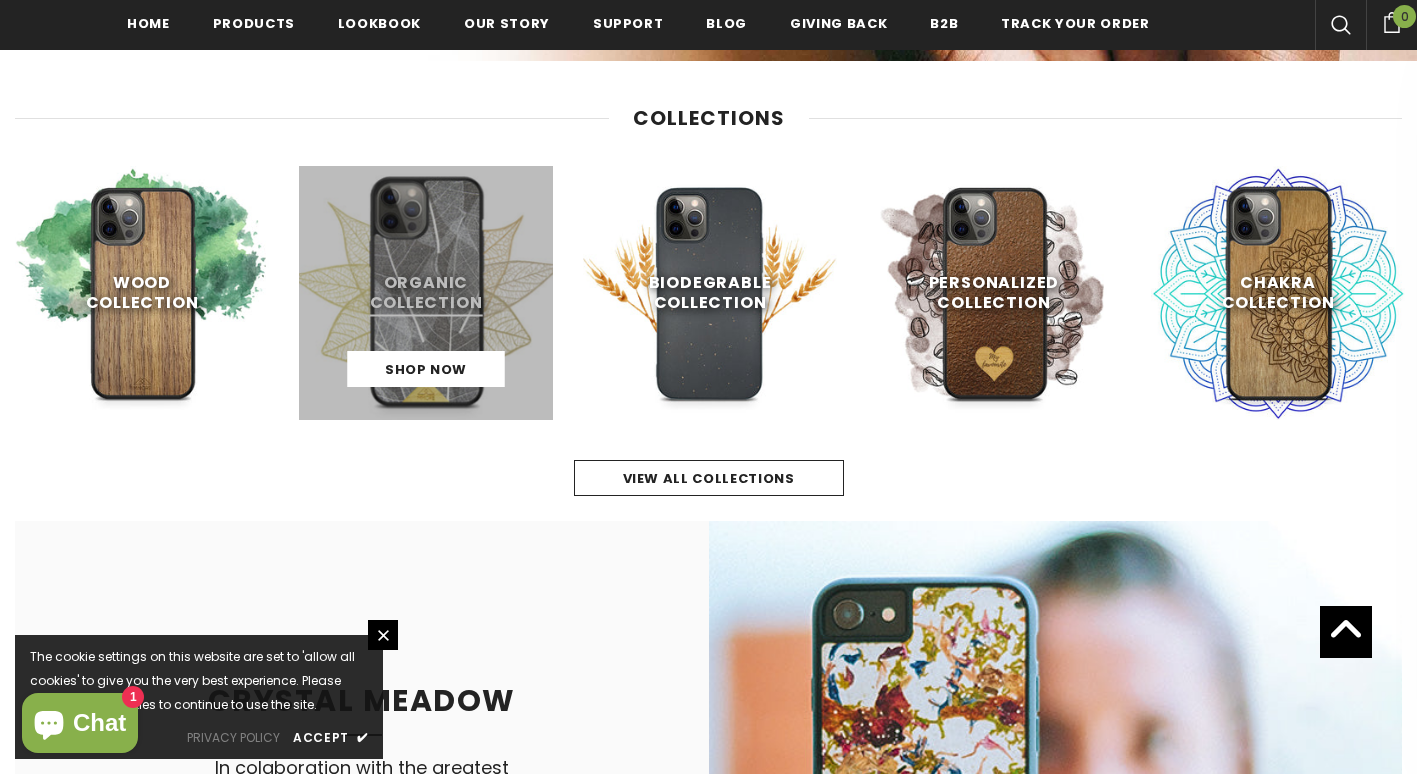 click at bounding box center [426, 293] 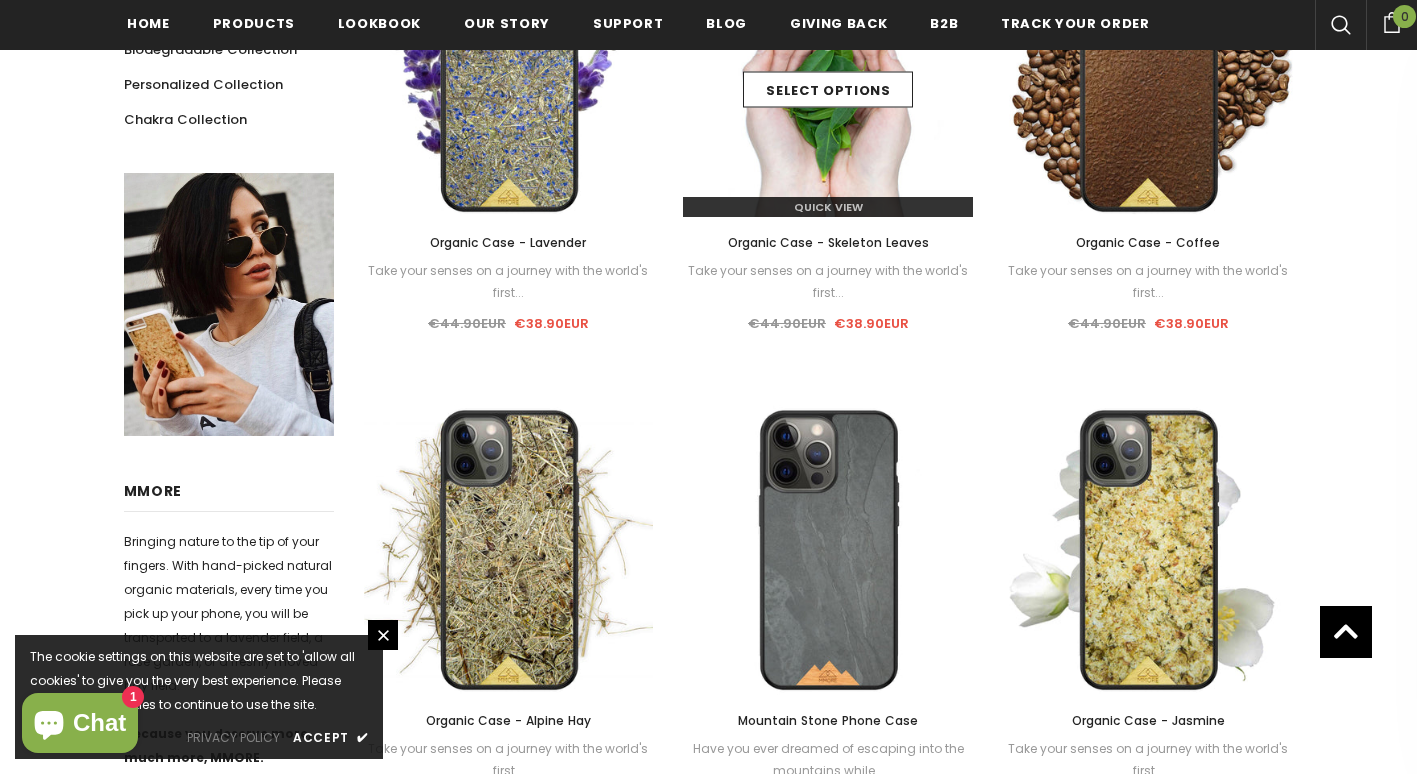 scroll, scrollTop: 400, scrollLeft: 0, axis: vertical 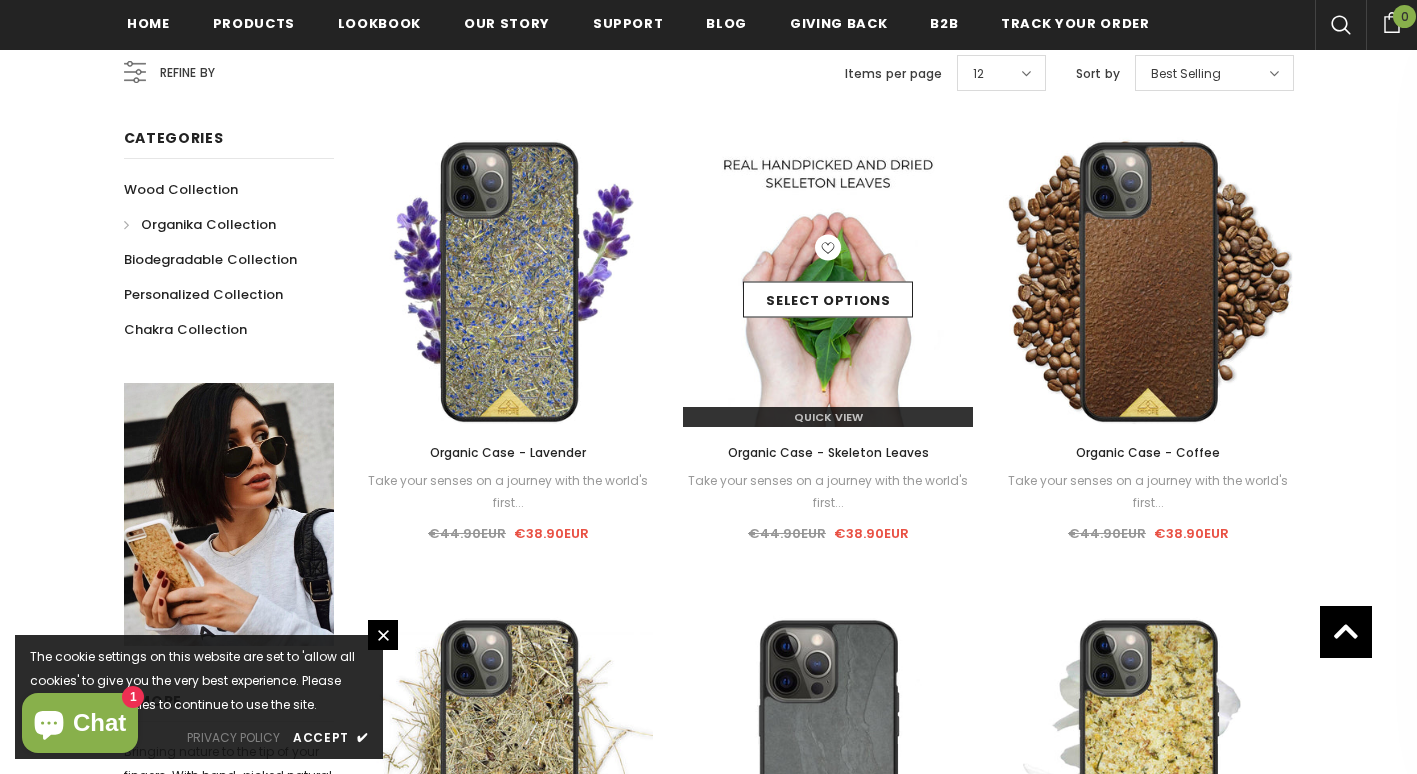 click at bounding box center (828, 282) 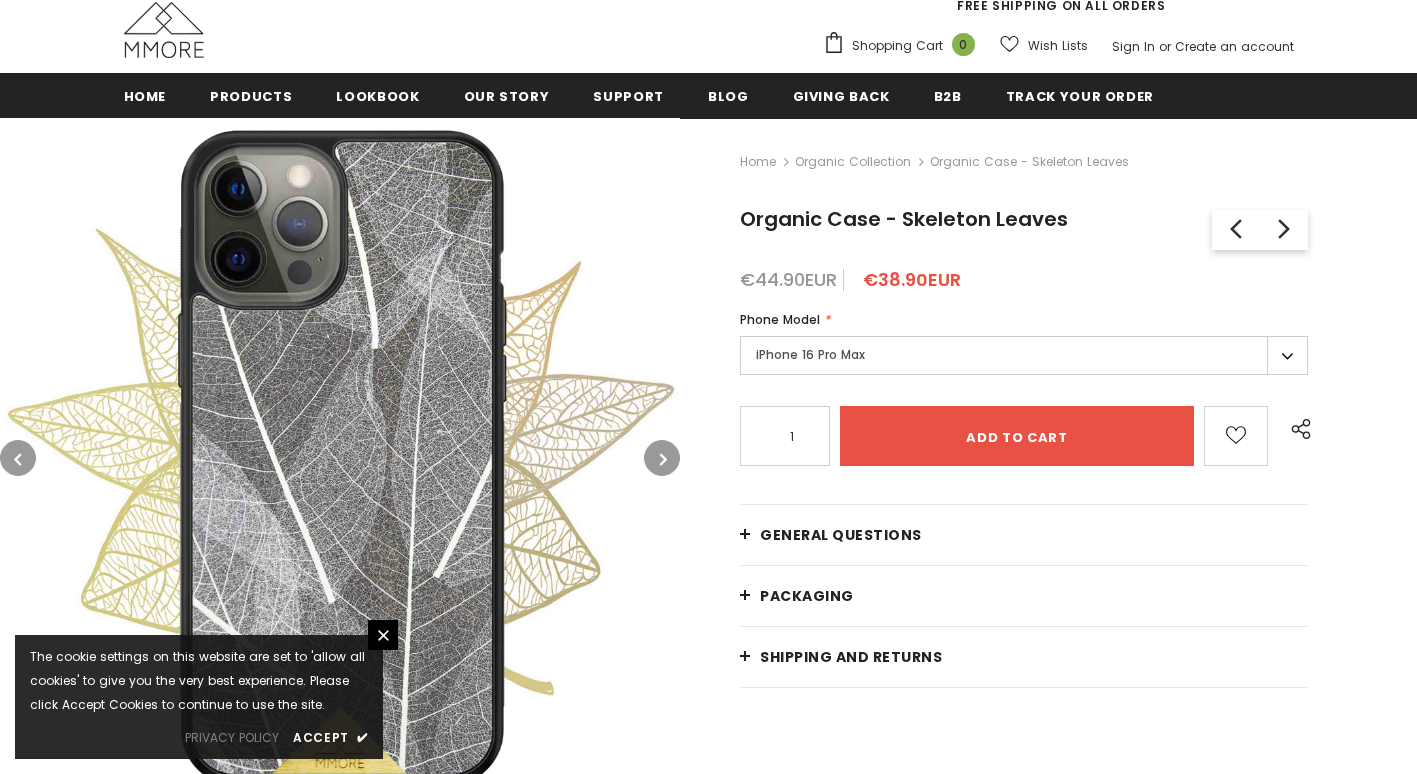 scroll, scrollTop: 200, scrollLeft: 0, axis: vertical 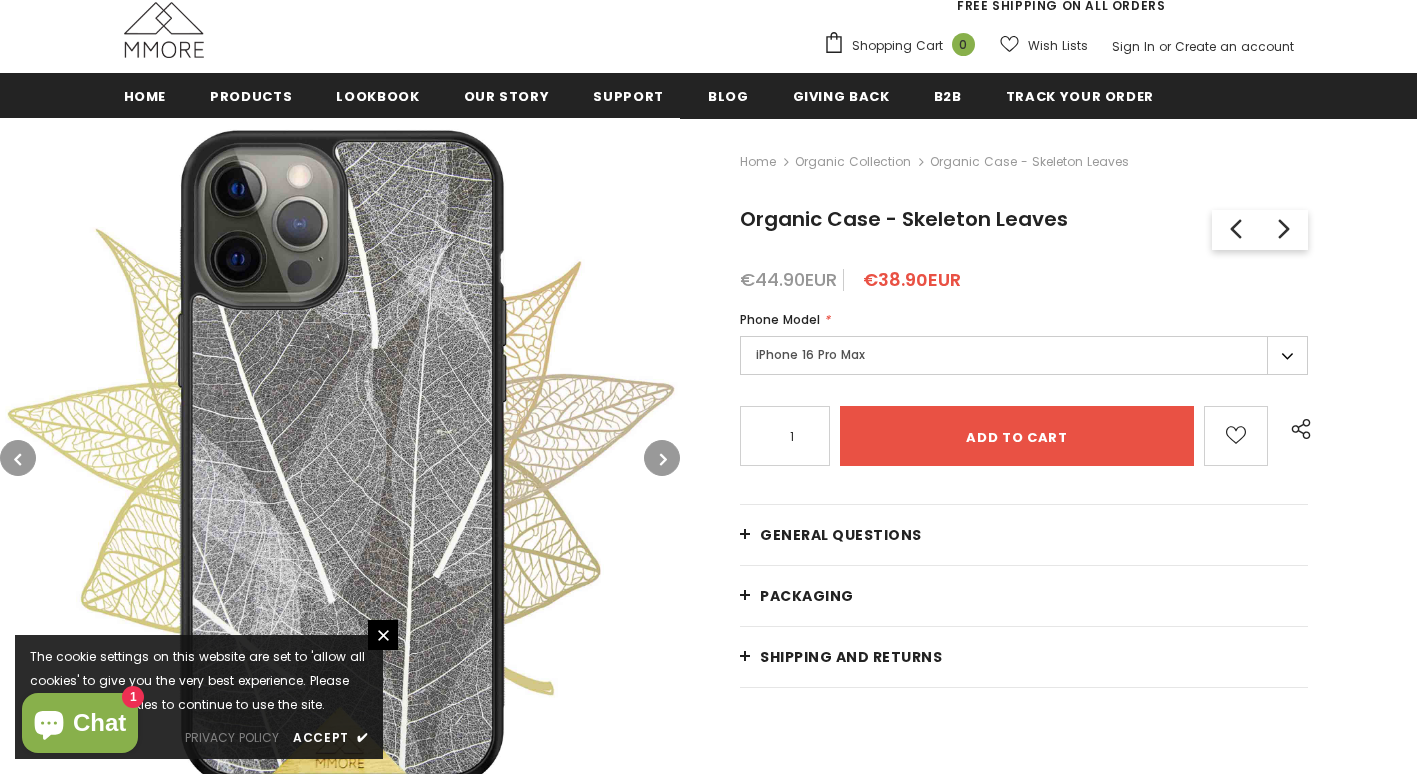 click on "iPhone 16 Pro Max" at bounding box center [1024, 355] 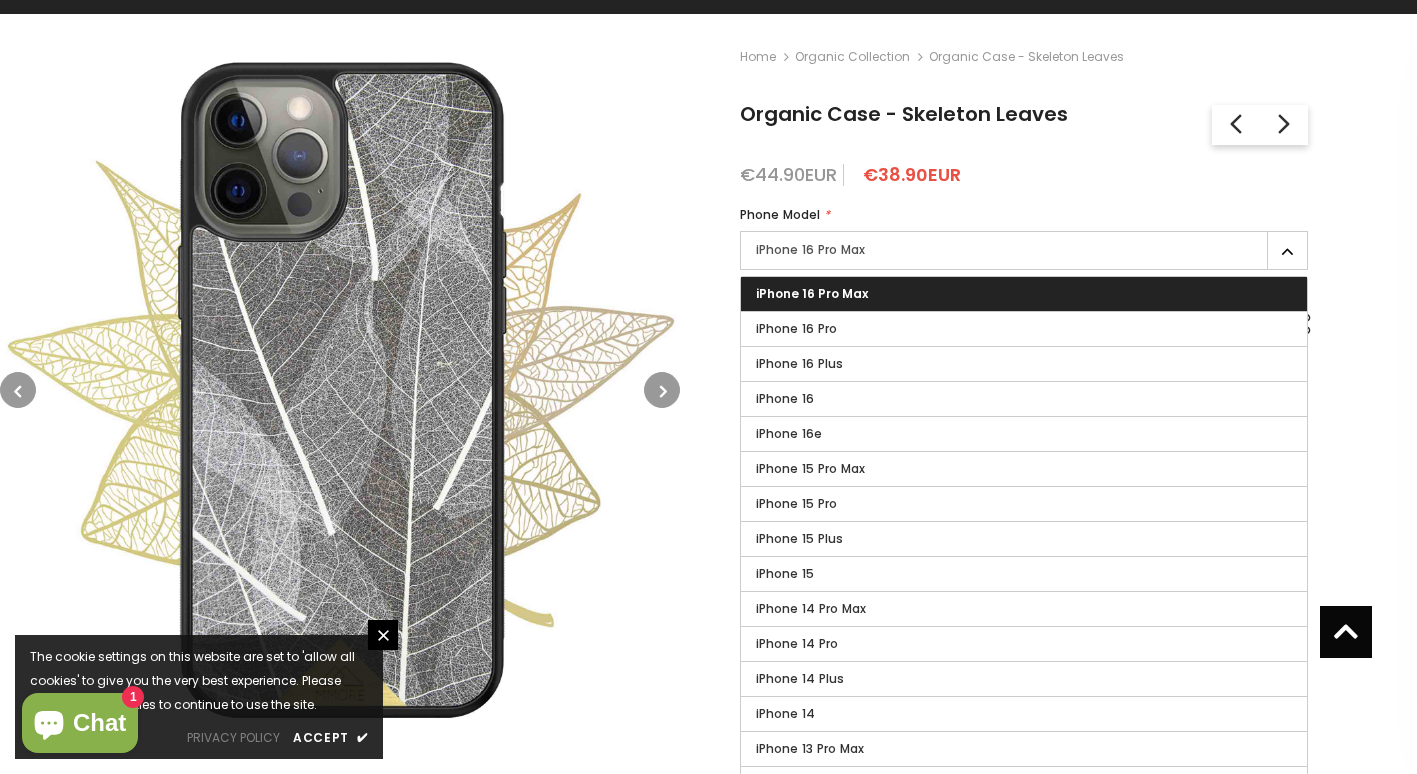 scroll, scrollTop: 0, scrollLeft: 0, axis: both 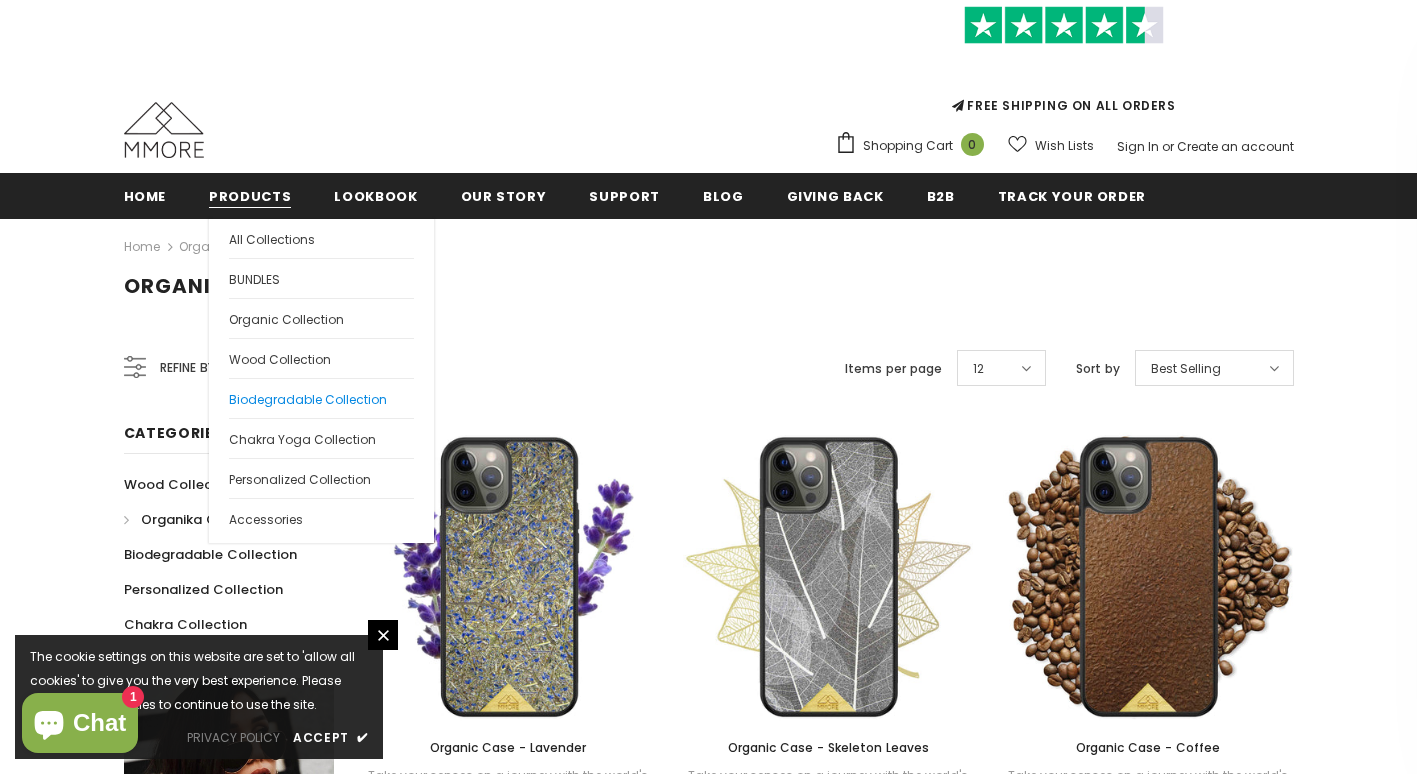 click on "Biodegradable Collection" at bounding box center [308, 399] 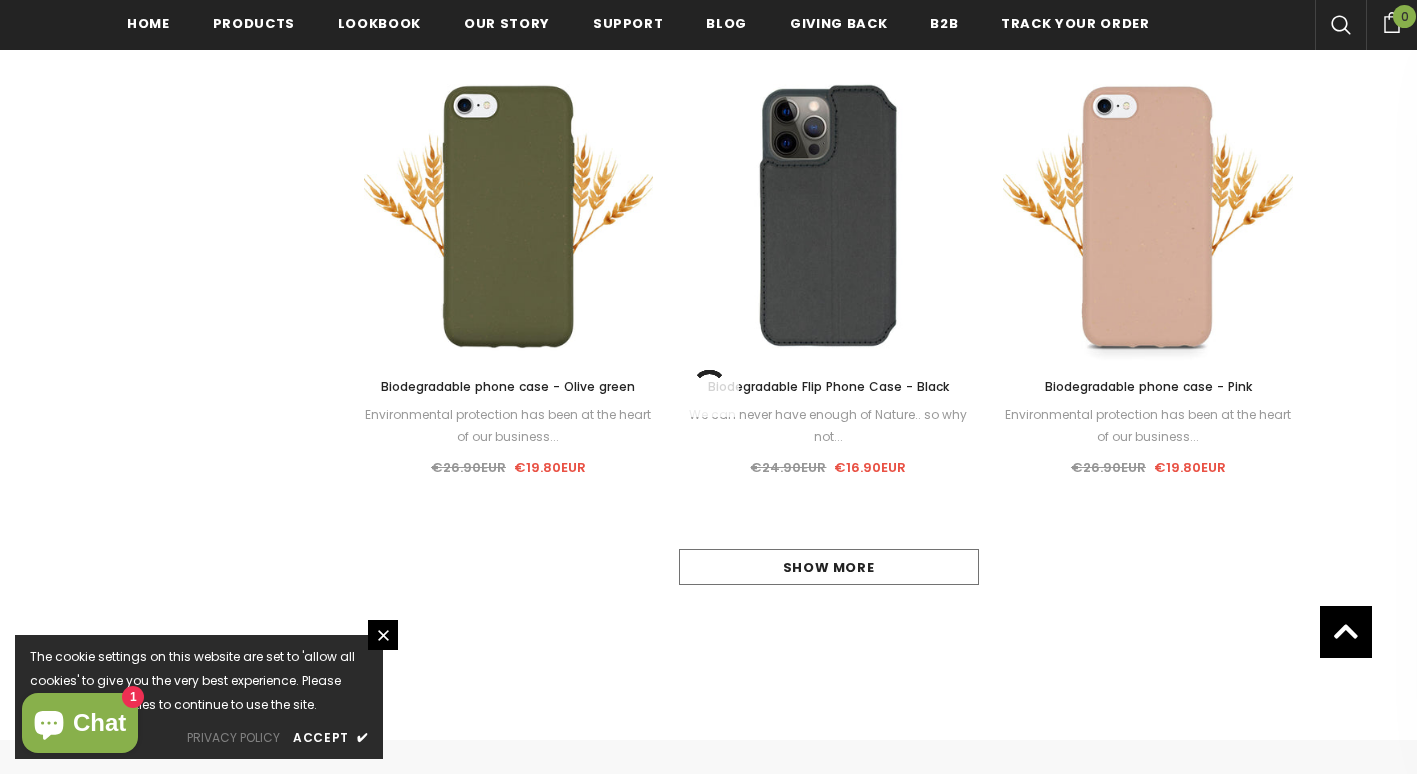 scroll, scrollTop: 2188, scrollLeft: 0, axis: vertical 